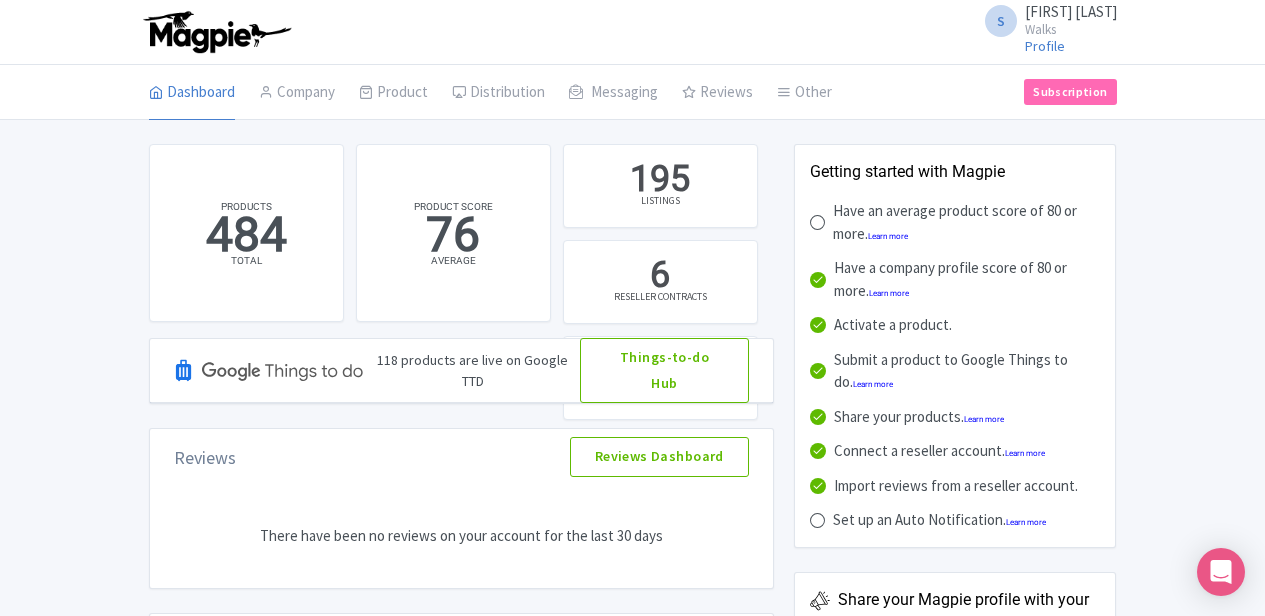 scroll, scrollTop: 0, scrollLeft: 0, axis: both 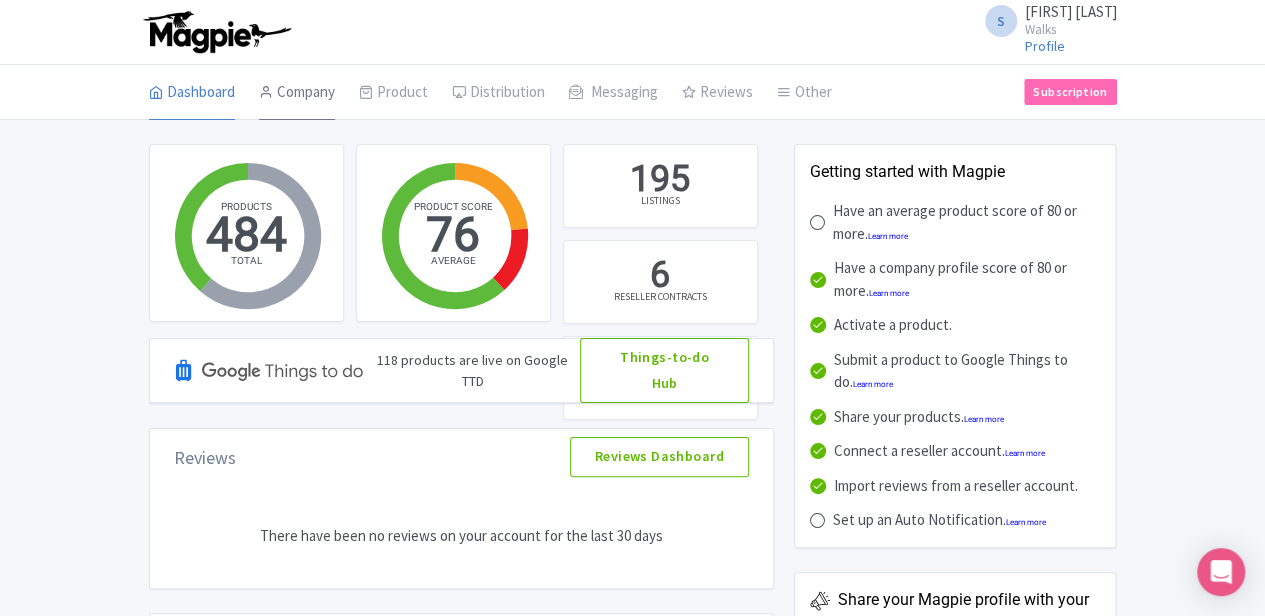 click on "Company" at bounding box center (297, 93) 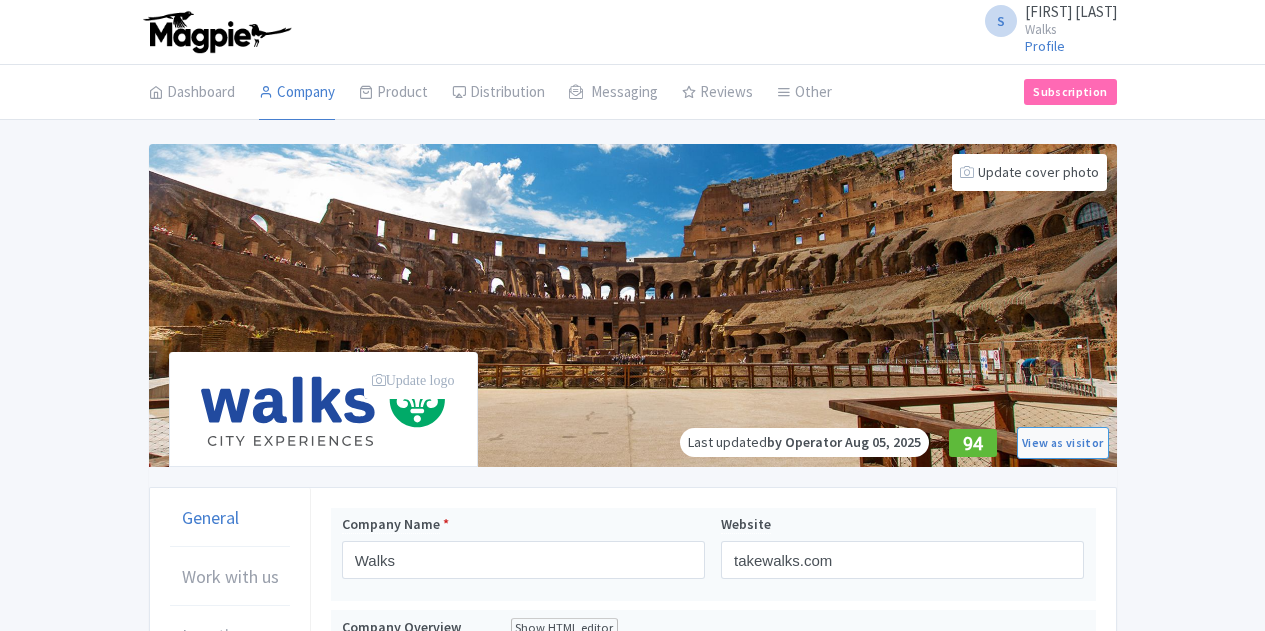 scroll, scrollTop: 0, scrollLeft: 0, axis: both 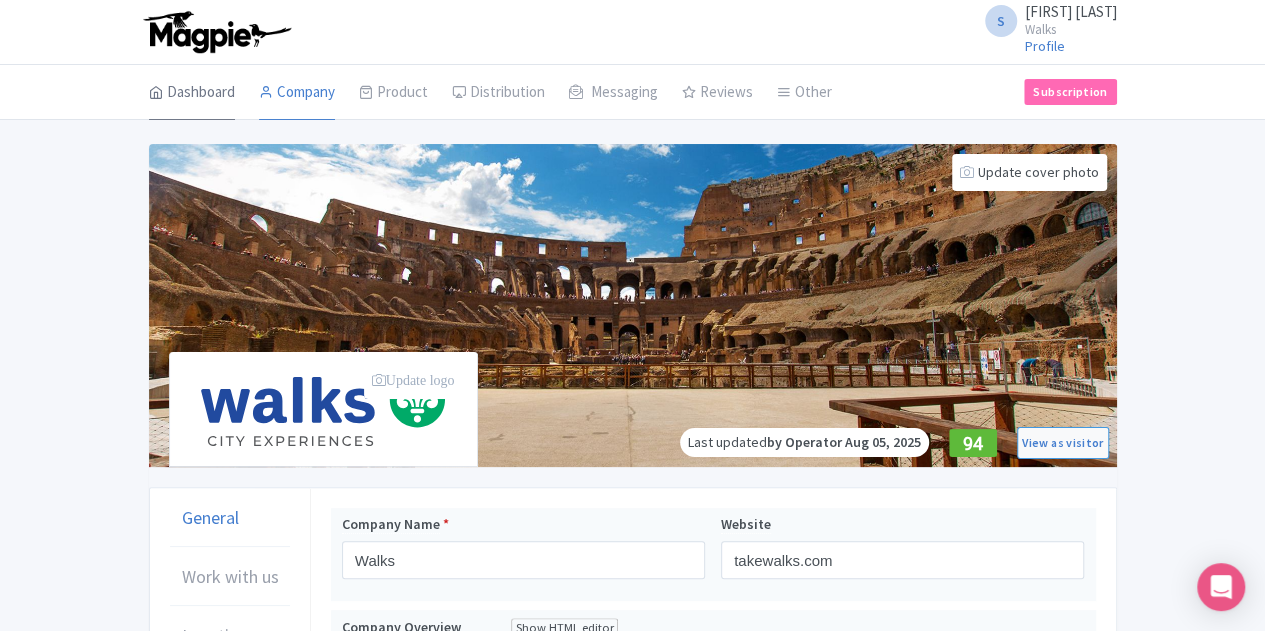 click on "Dashboard" at bounding box center (192, 93) 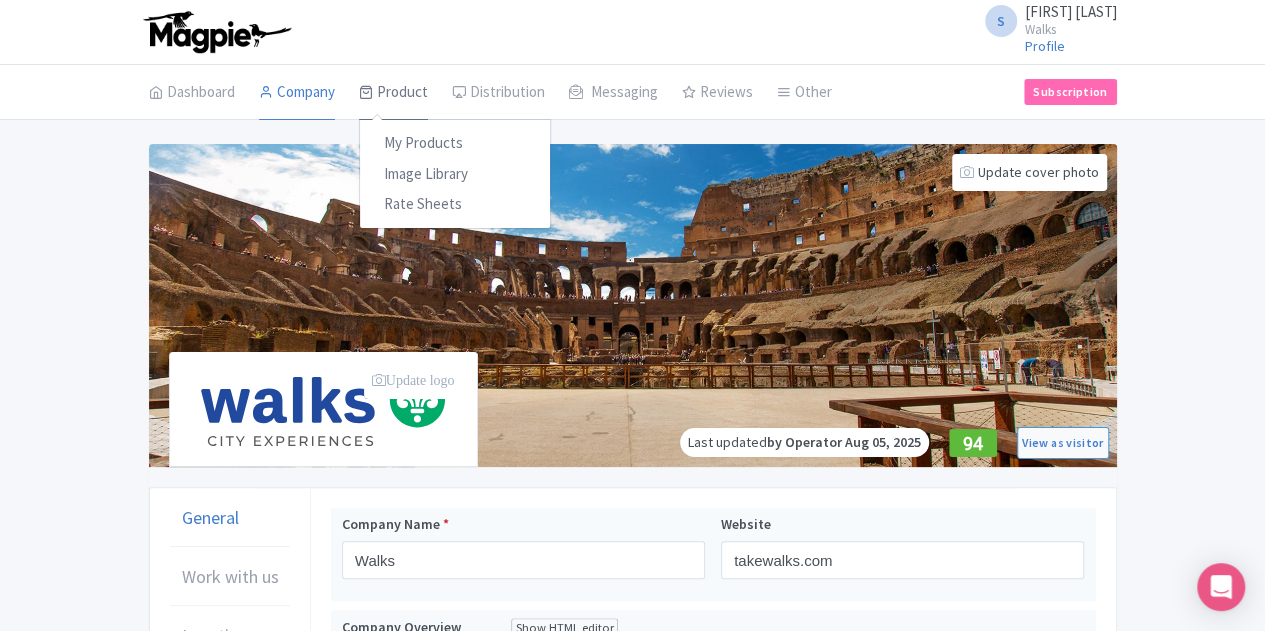 click on "Product" at bounding box center [393, 93] 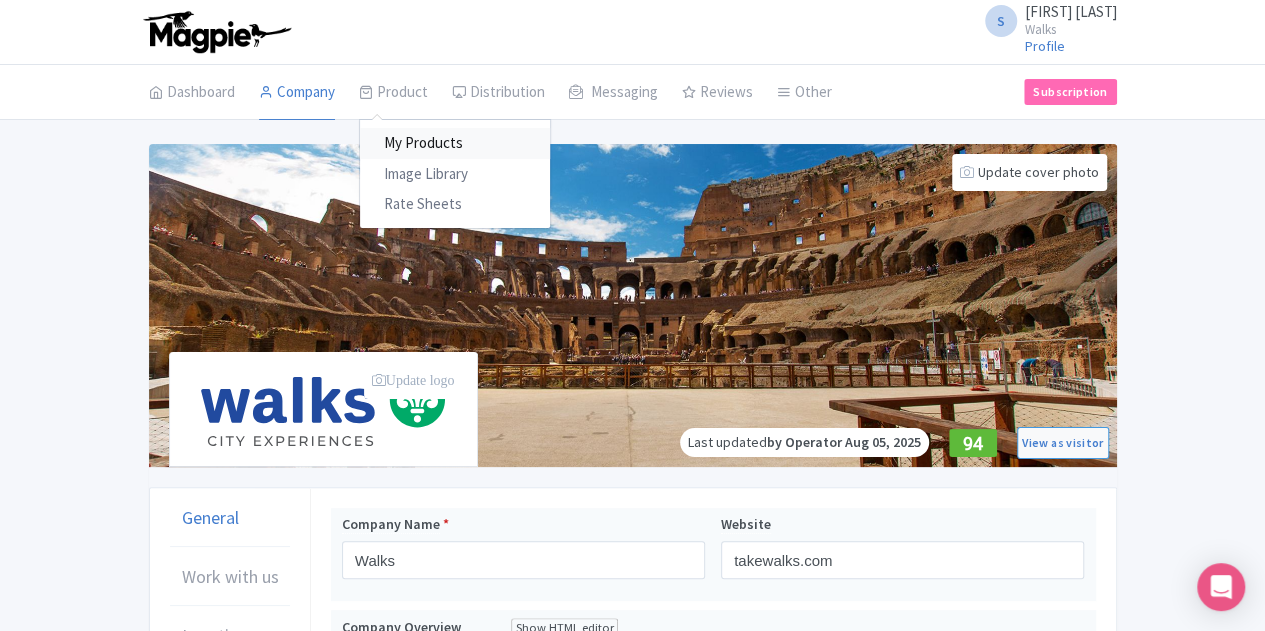 click on "My Products" at bounding box center (455, 143) 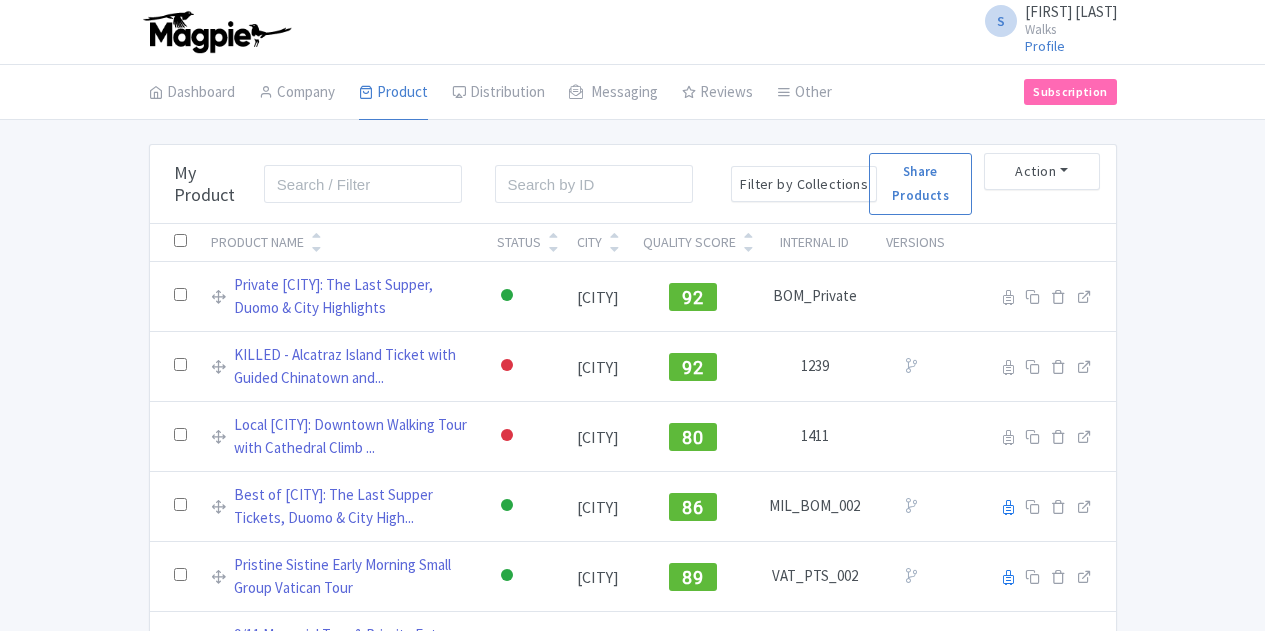 scroll, scrollTop: 0, scrollLeft: 0, axis: both 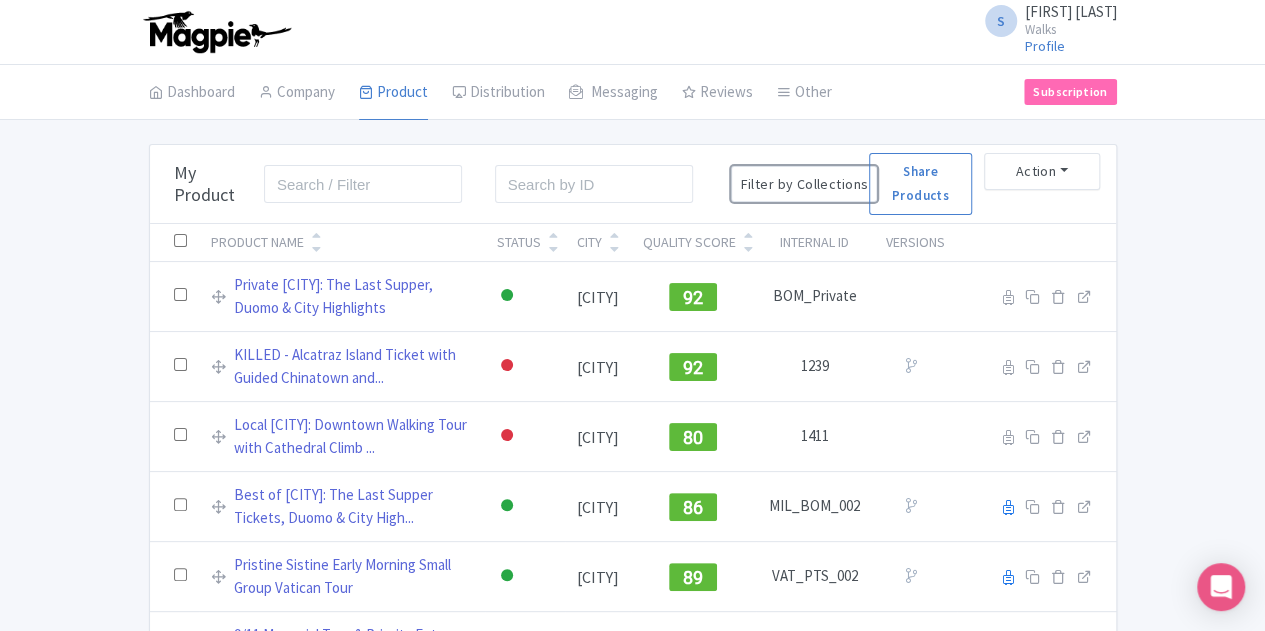 click on "Filter by Collections" at bounding box center (804, 184) 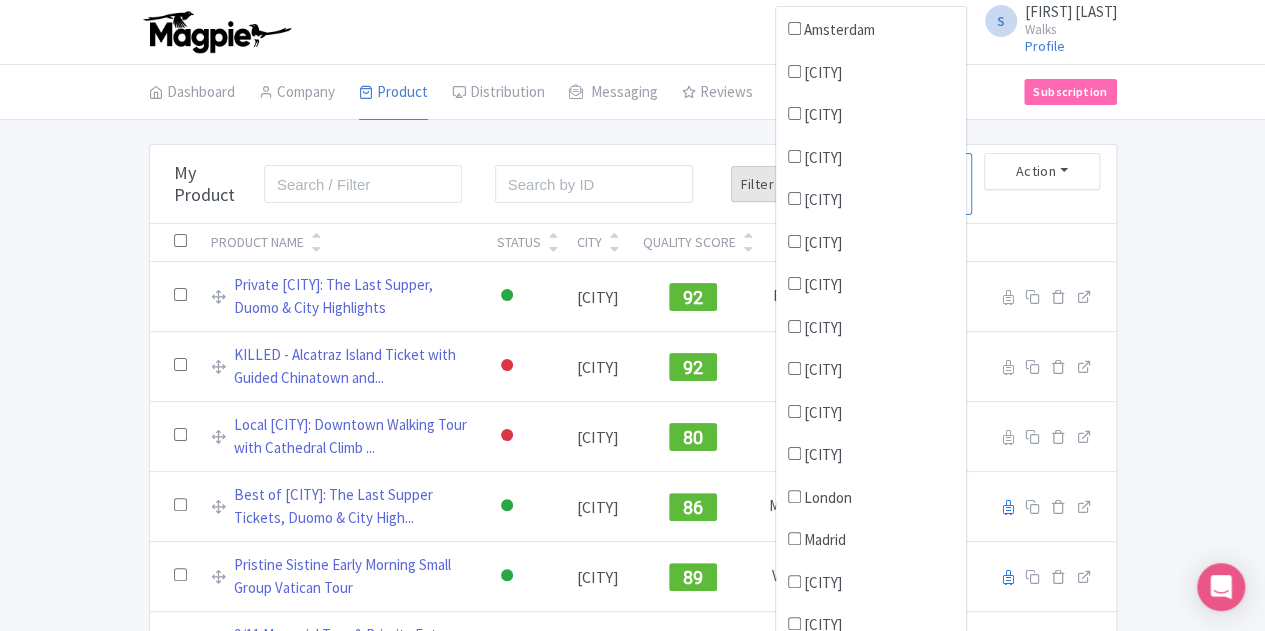 click on "[CITY]" at bounding box center [823, 455] 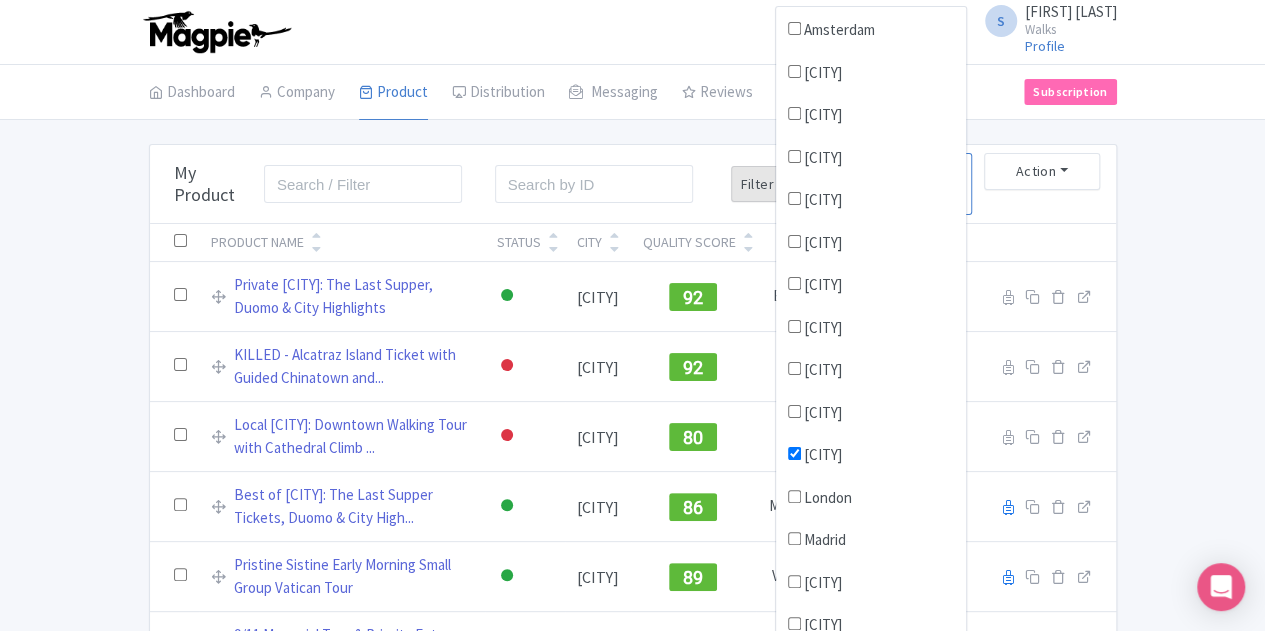 click on "Dashboard
Company
Product
My Products
Image Library
Rate Sheets
Distribution
Manage Resellers
Manage Contacts
Product Listings
Listings Optimizer
Affiliate
Promotions
Messaging
Outbox
New Announcement
Manage Message Templates
Reviews
Review Dashboard
Manage
Analytics
Tools
Other
Help Documents
Connections
View All Magpie Products
Magpie Pricing
Subscription" at bounding box center [633, 92] 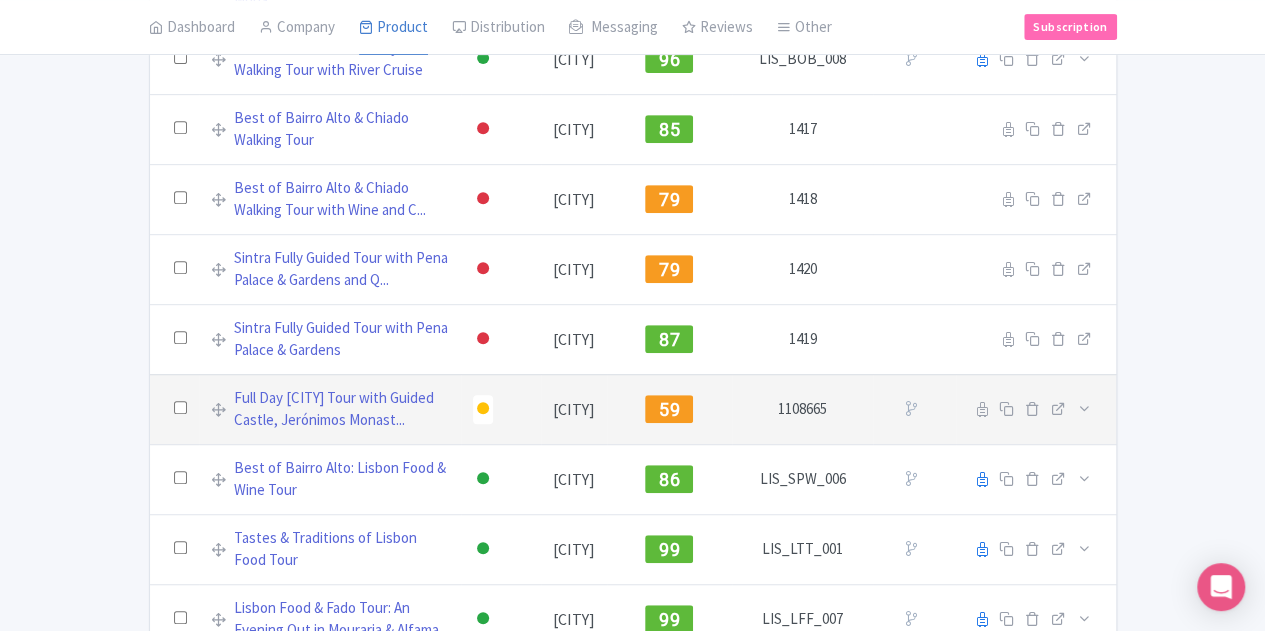 scroll, scrollTop: 500, scrollLeft: 0, axis: vertical 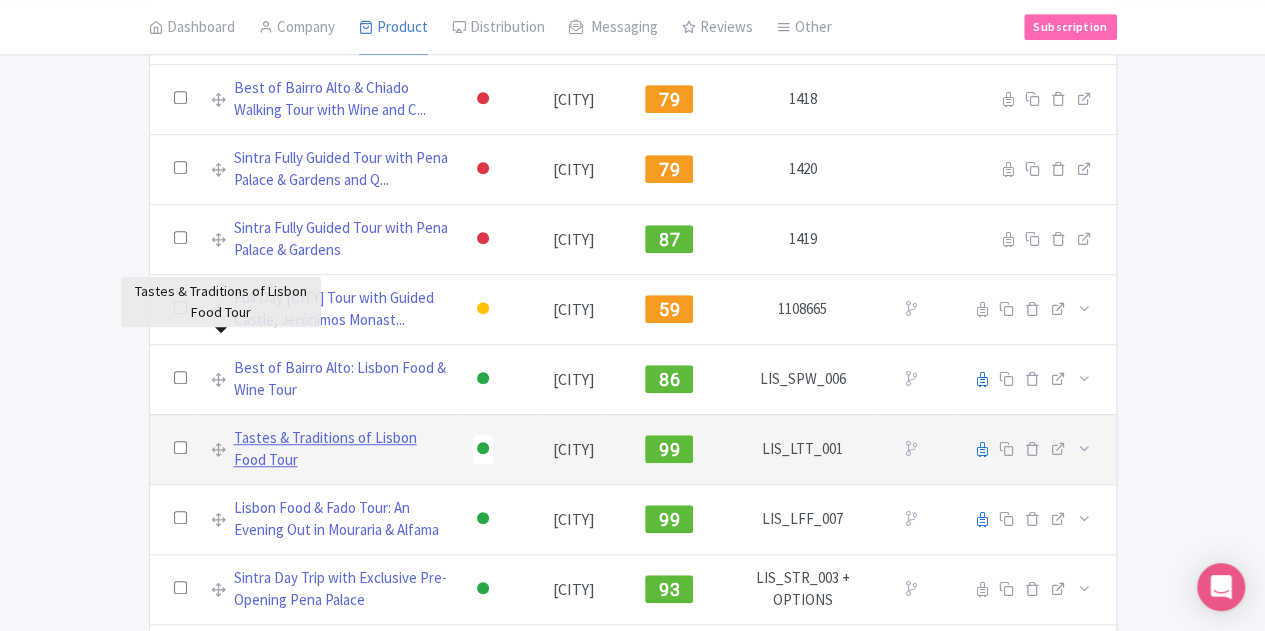 click on "Tastes & Traditions of Lisbon Food Tour" at bounding box center [341, 449] 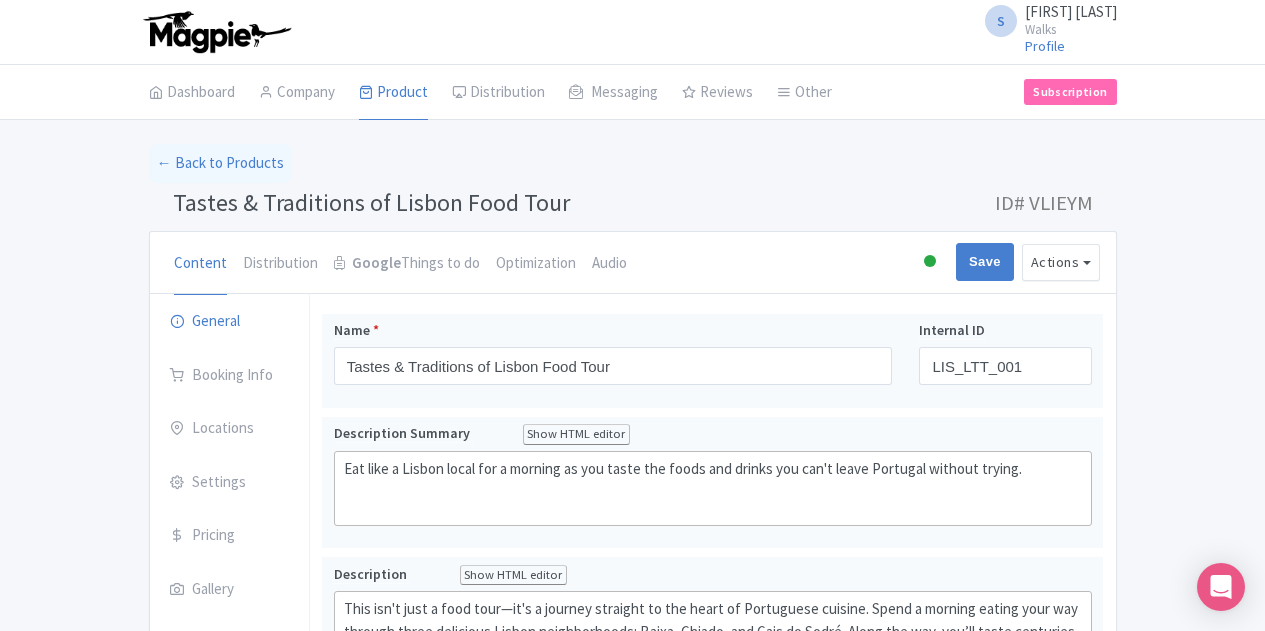 scroll, scrollTop: 0, scrollLeft: 0, axis: both 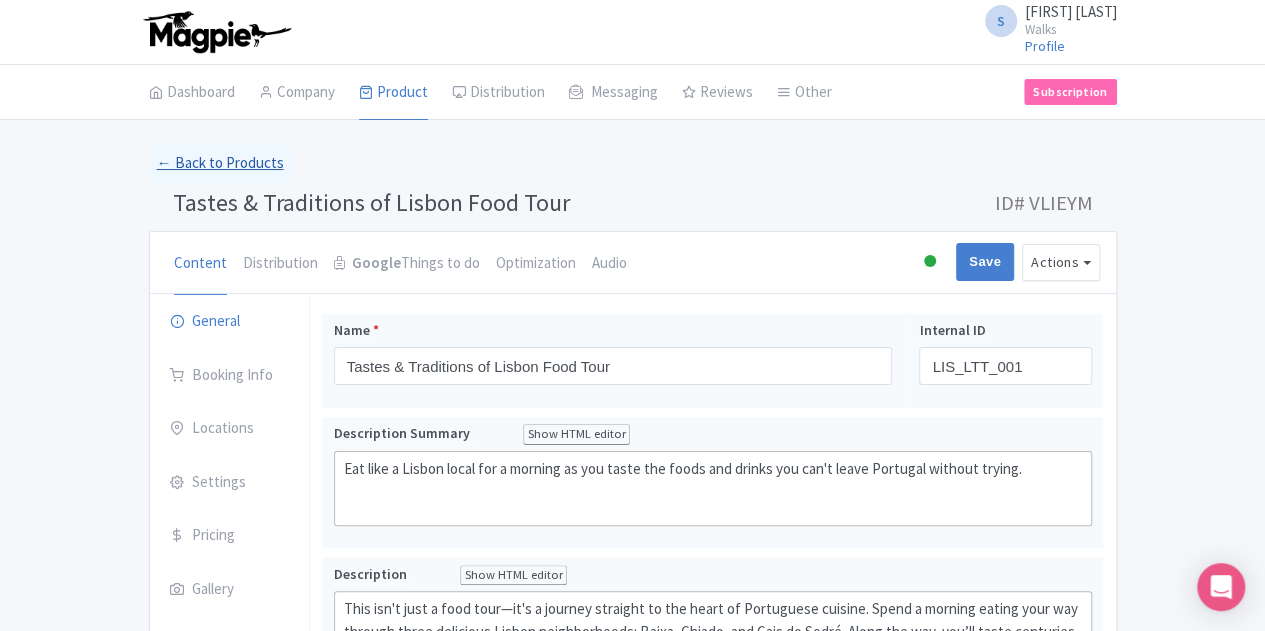 click on "← Back to Products" at bounding box center (220, 163) 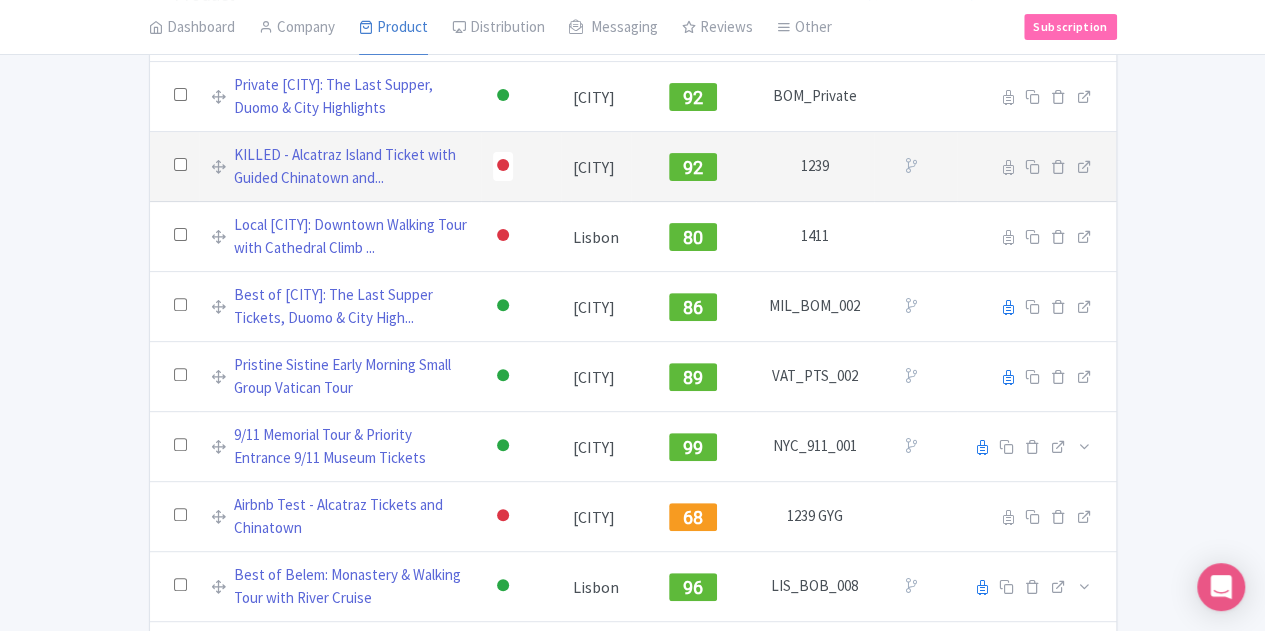 scroll, scrollTop: 0, scrollLeft: 0, axis: both 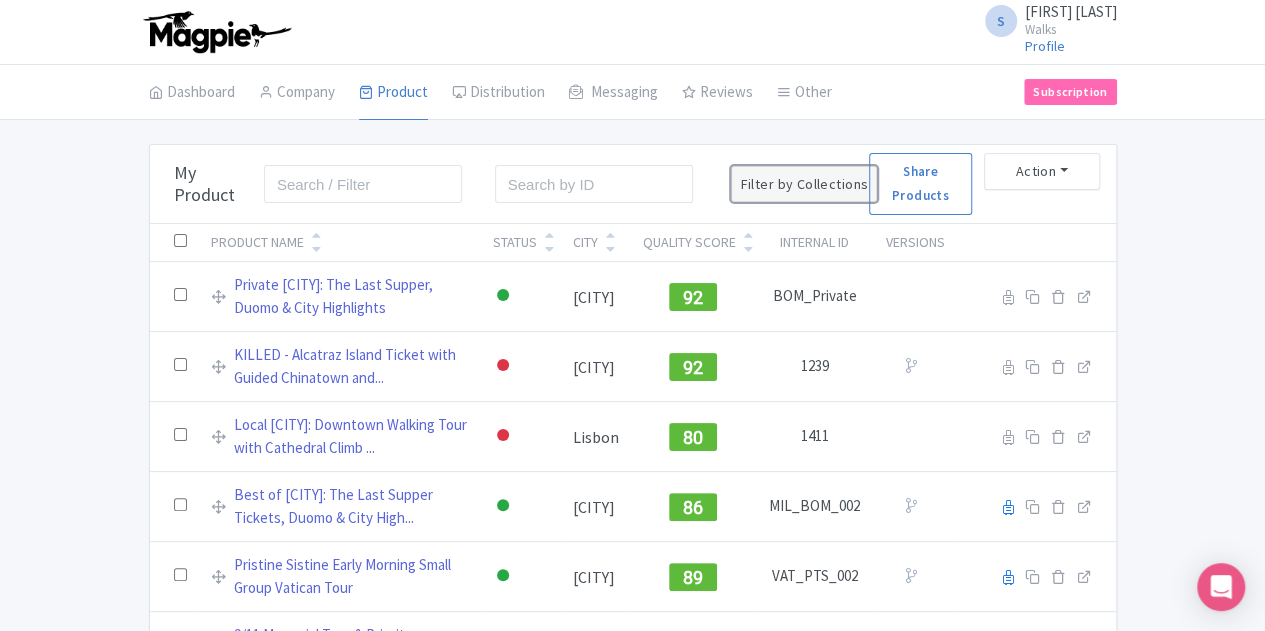 click on "Filter by Collections" at bounding box center (804, 184) 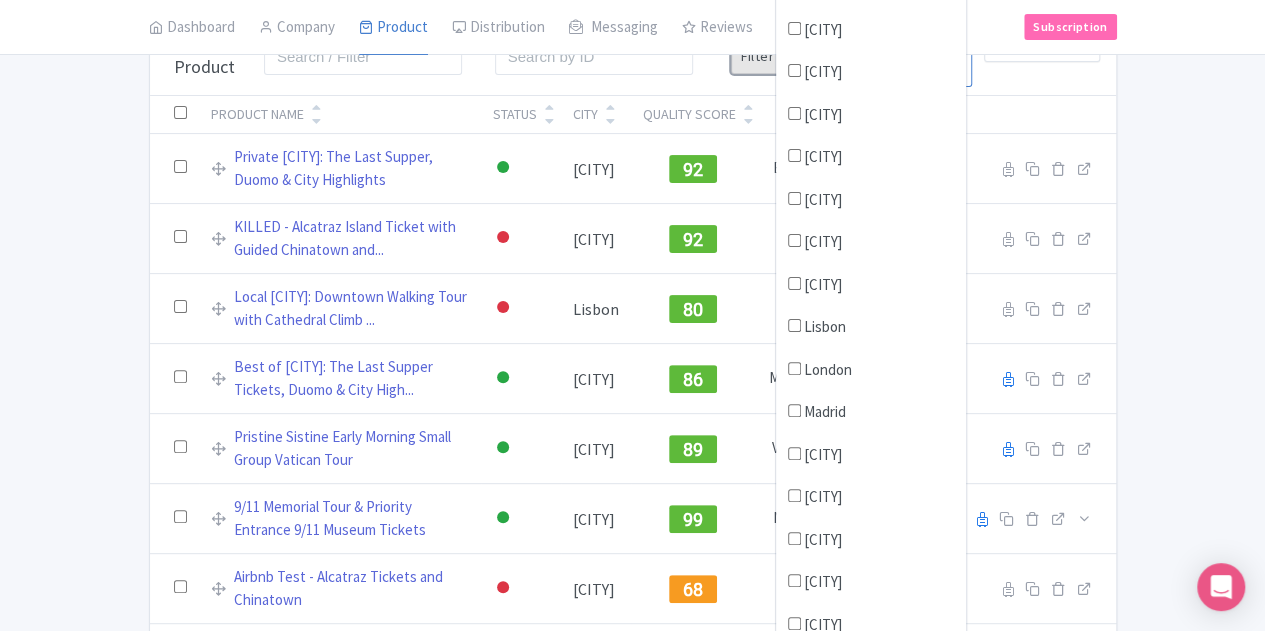 scroll, scrollTop: 200, scrollLeft: 0, axis: vertical 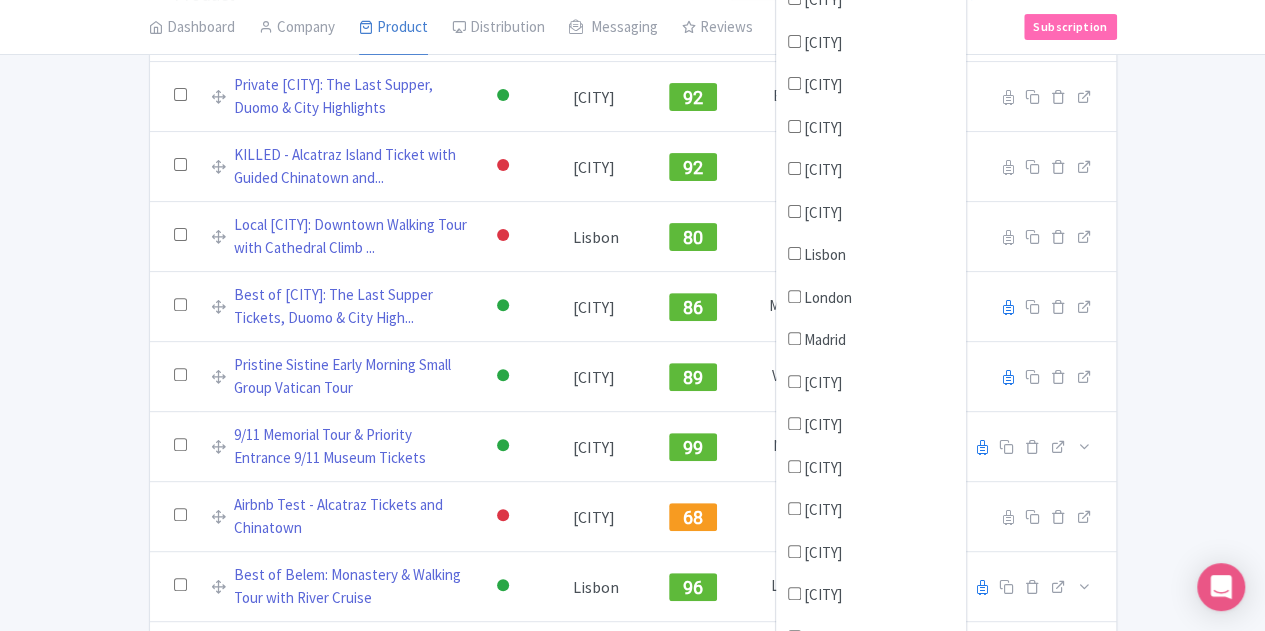 click on "Lisbon" at bounding box center [794, 253] 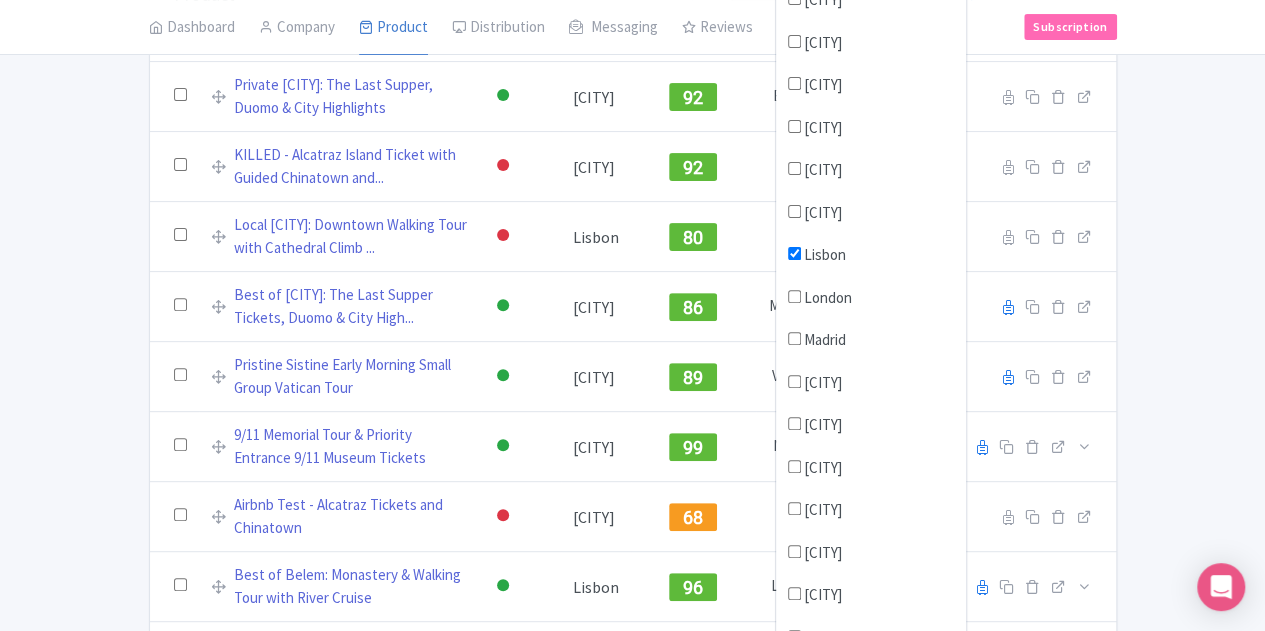 click on "Dashboard
Company
Product
My Products
Image Library
Rate Sheets
Distribution
Manage Resellers
Manage Contacts
Product Listings
Listings Optimizer
Affiliate
Promotions
Messaging
Outbox
New Announcement
Manage Message Templates
Reviews
Review Dashboard
Manage
Analytics
Tools
Other
Help Documents
Connections
View All Magpie Products
Magpie Pricing
Subscription" at bounding box center (633, 27) 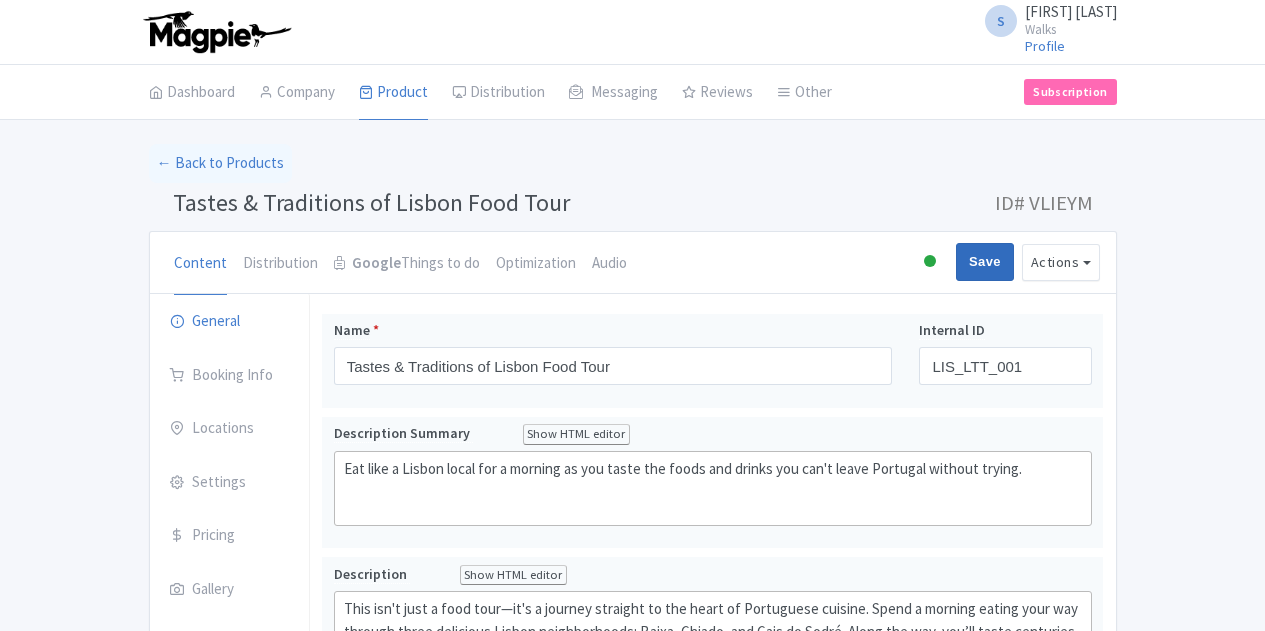 scroll, scrollTop: 0, scrollLeft: 0, axis: both 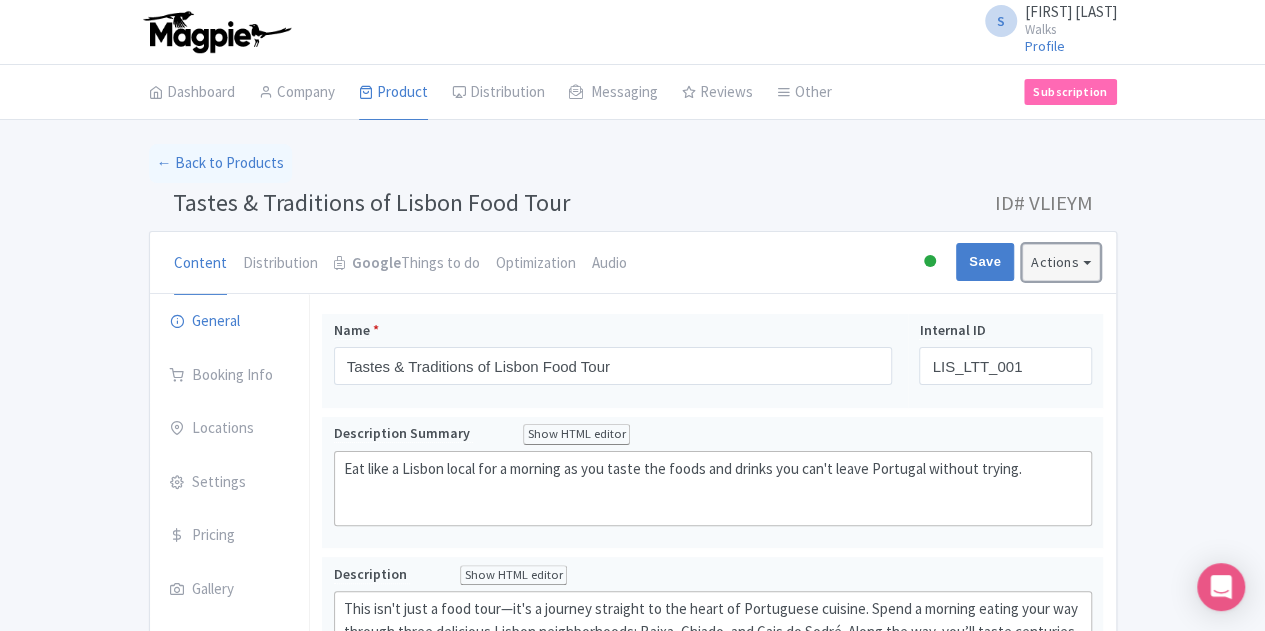 click on "Actions" at bounding box center (1061, 262) 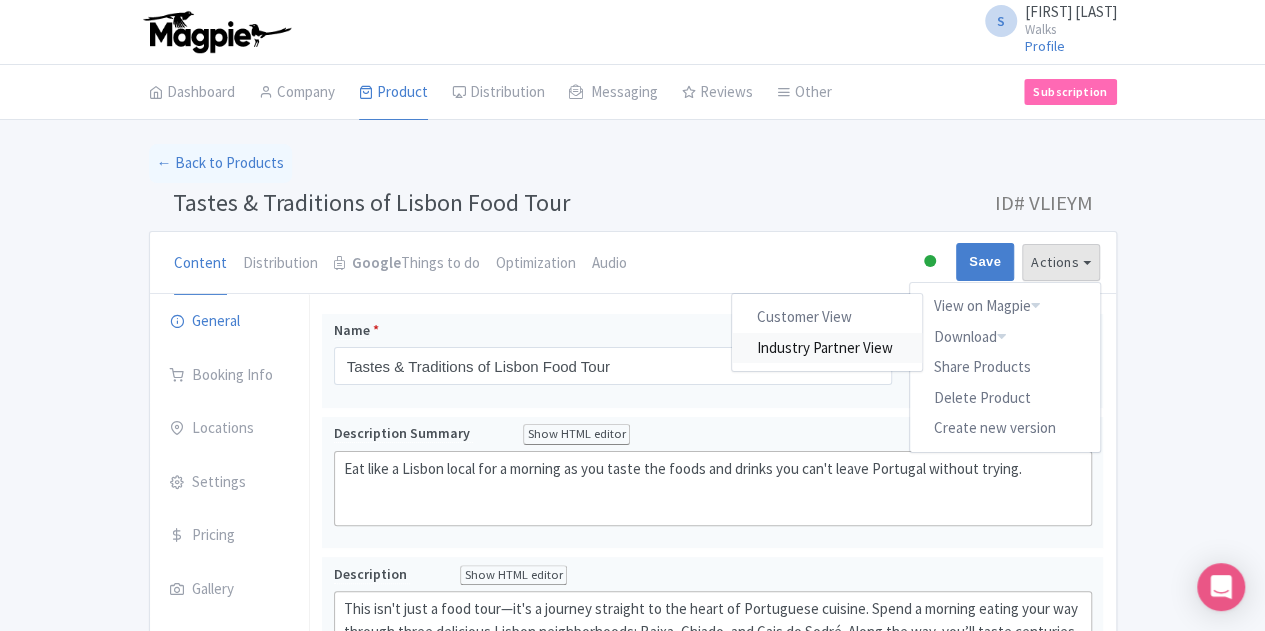 click on "Industry Partner View" at bounding box center [827, 347] 